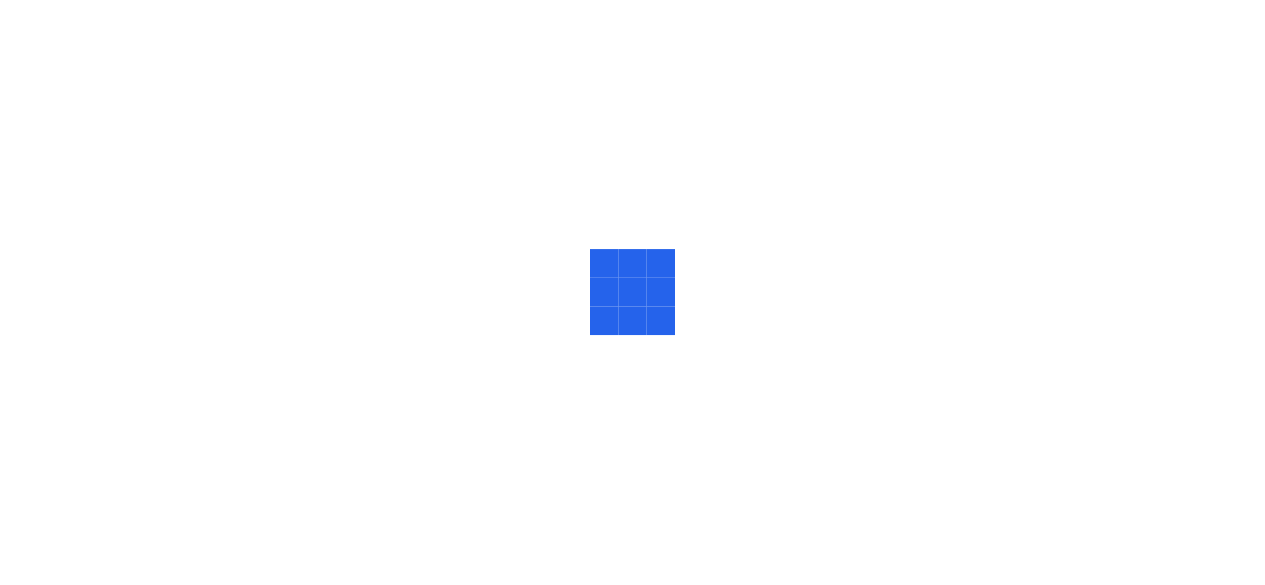 scroll, scrollTop: 0, scrollLeft: 0, axis: both 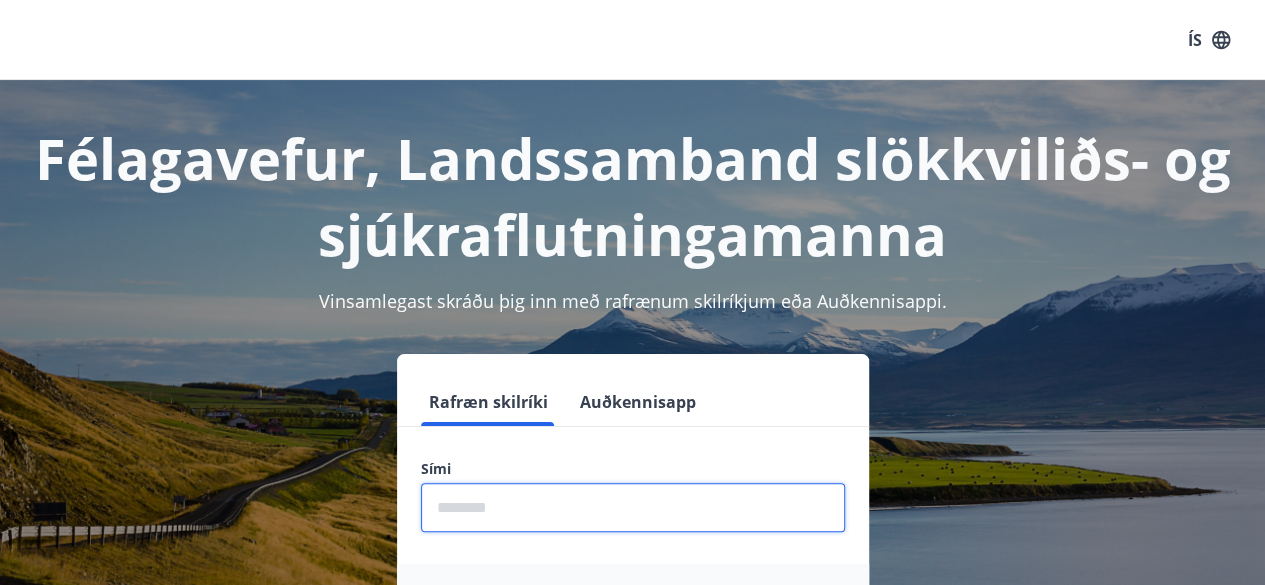 click at bounding box center (633, 507) 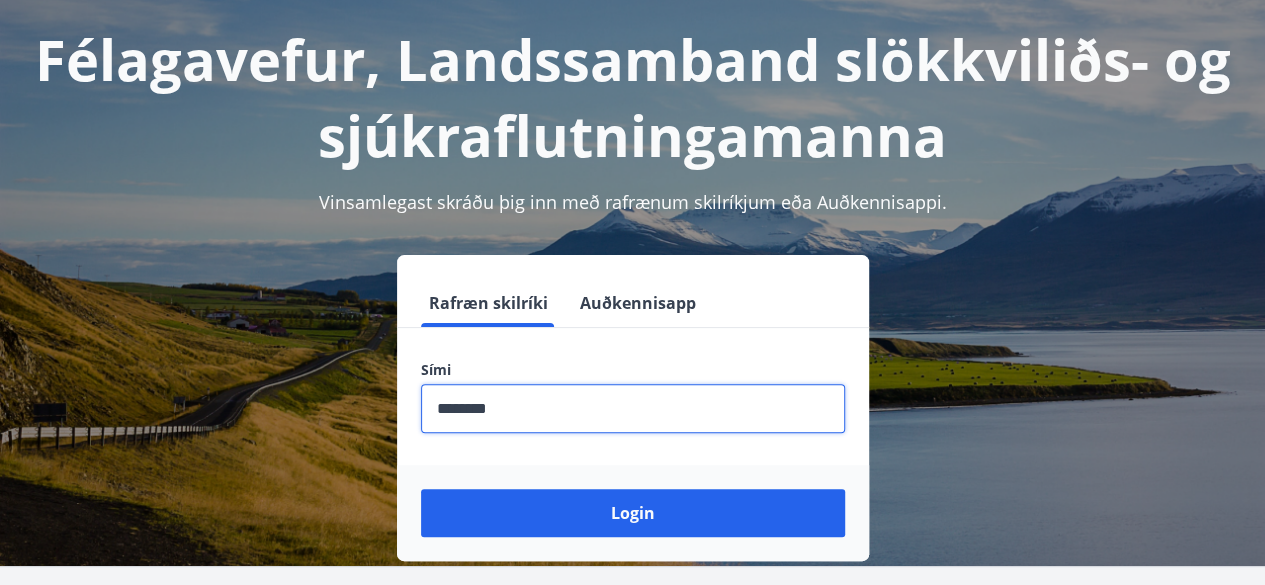 scroll, scrollTop: 96, scrollLeft: 0, axis: vertical 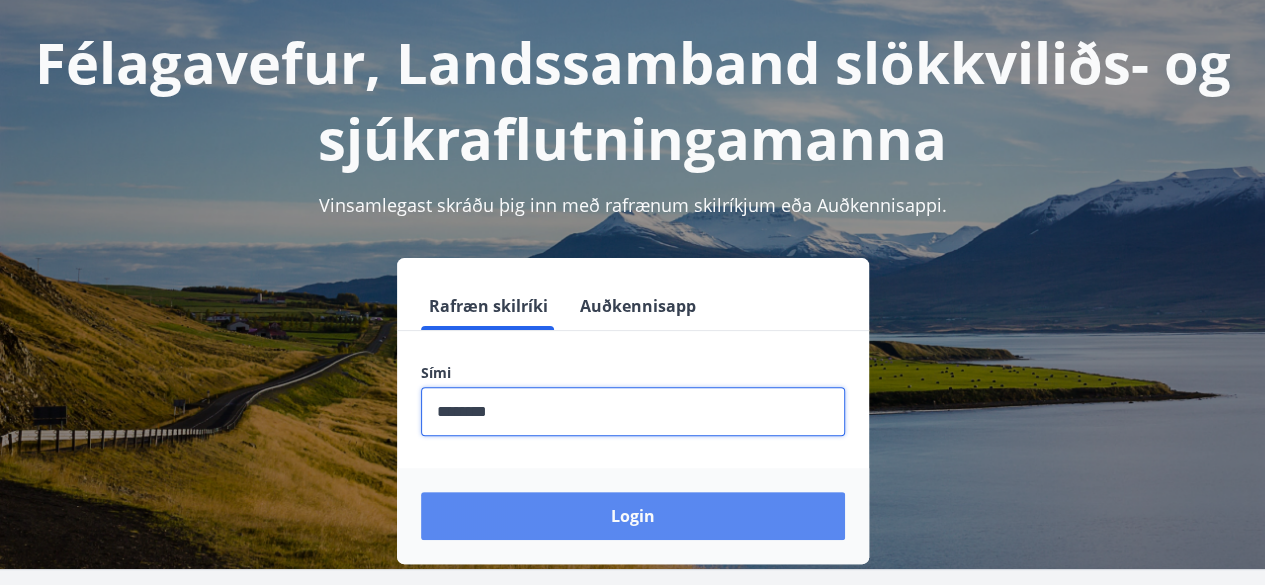 type on "********" 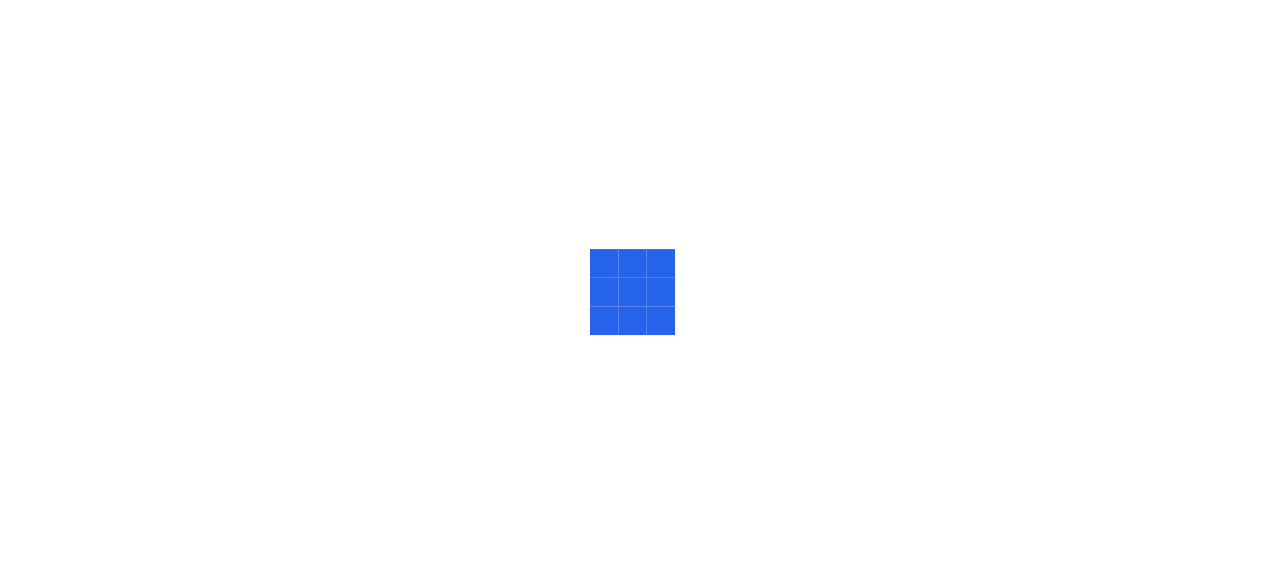 scroll, scrollTop: 0, scrollLeft: 0, axis: both 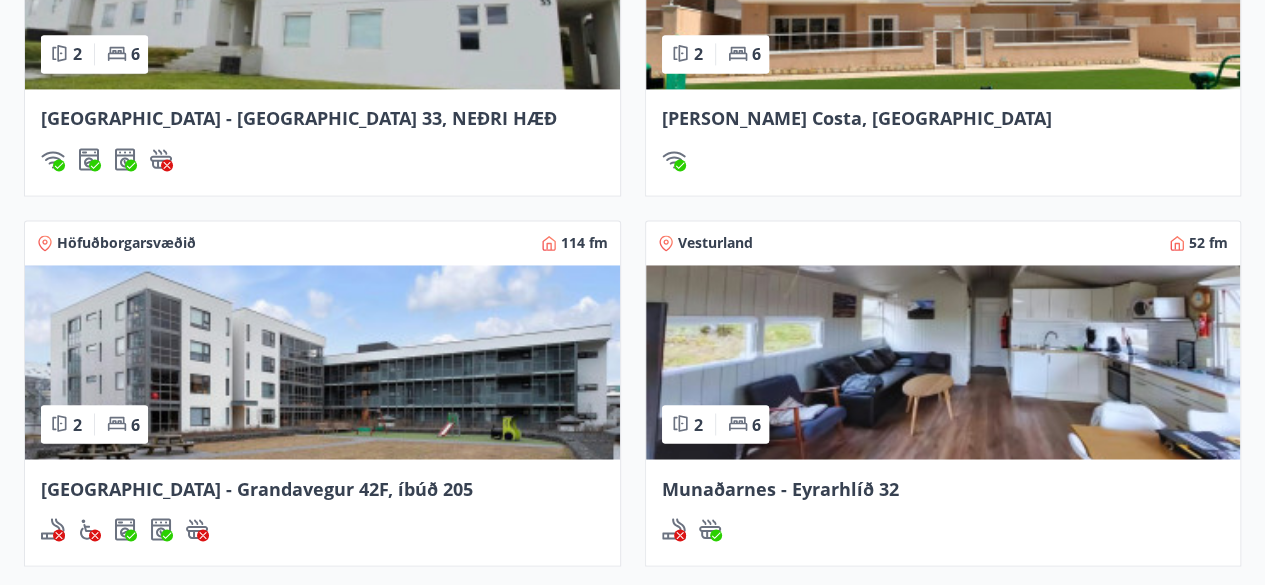 click at bounding box center [943, 362] 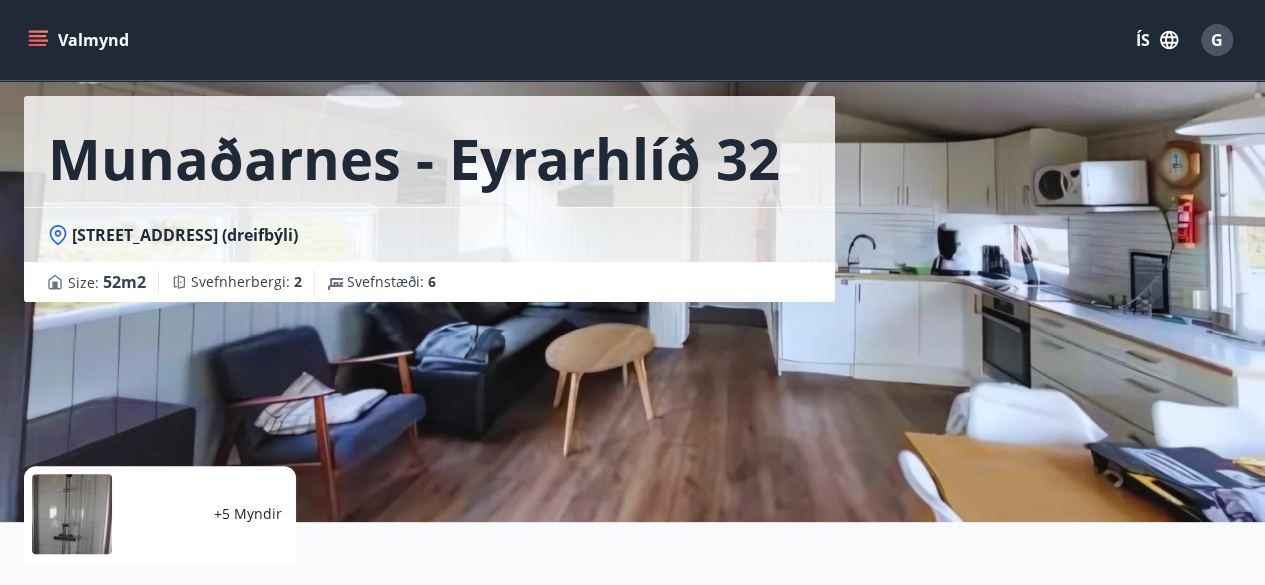 scroll, scrollTop: 0, scrollLeft: 0, axis: both 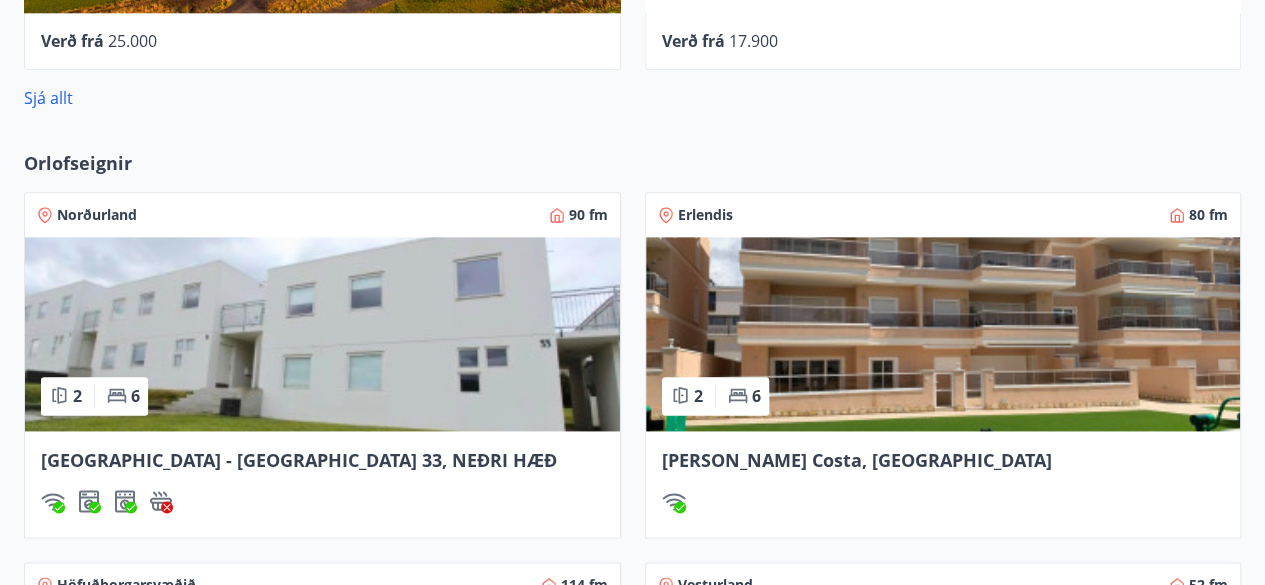 click at bounding box center [943, 334] 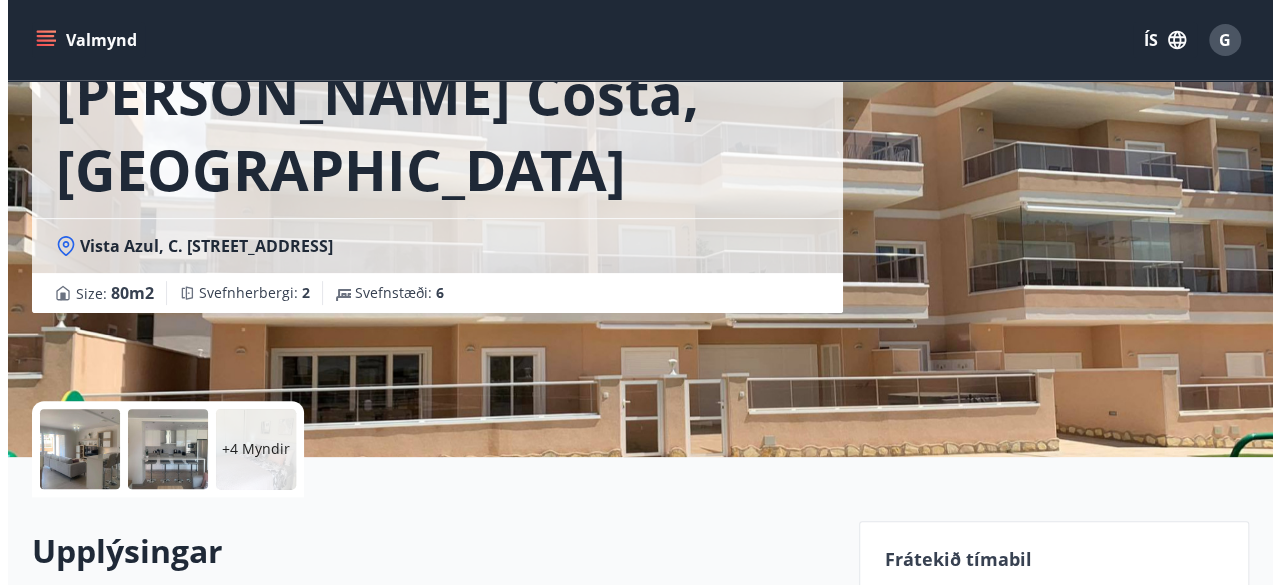 scroll, scrollTop: 156, scrollLeft: 0, axis: vertical 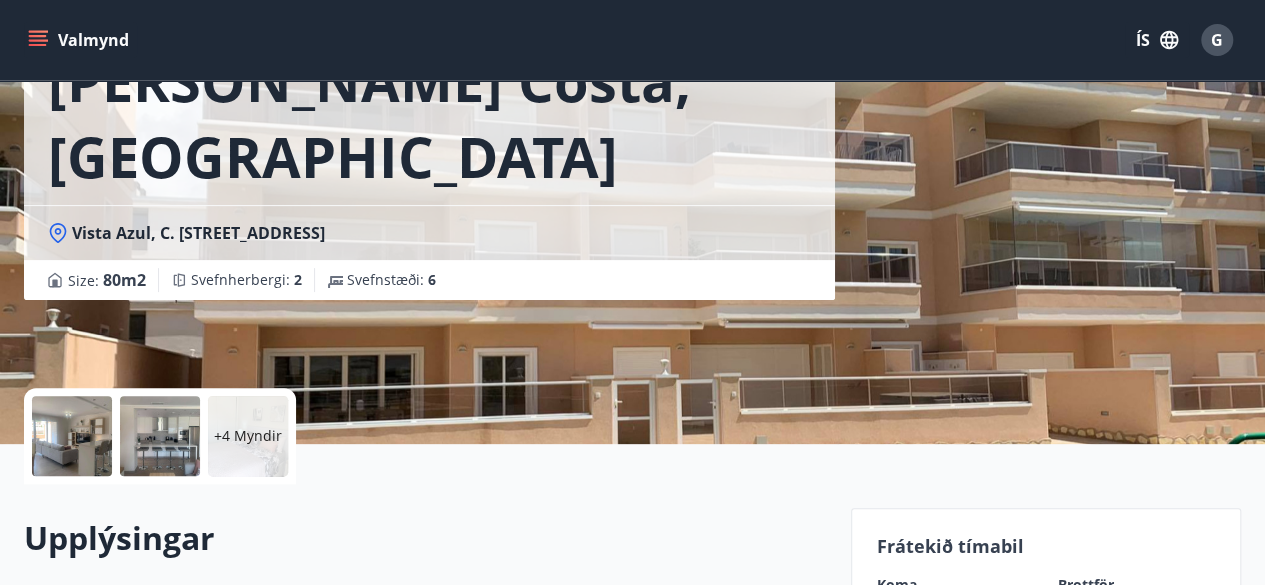 click on "+4 Myndir" at bounding box center (248, 436) 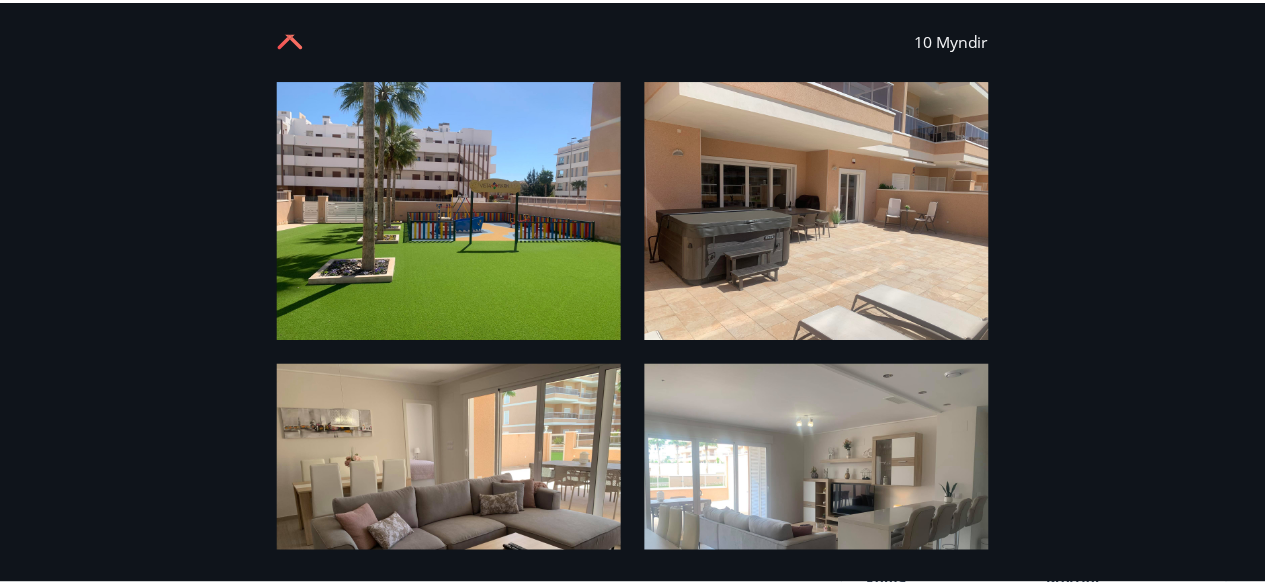 scroll, scrollTop: 0, scrollLeft: 0, axis: both 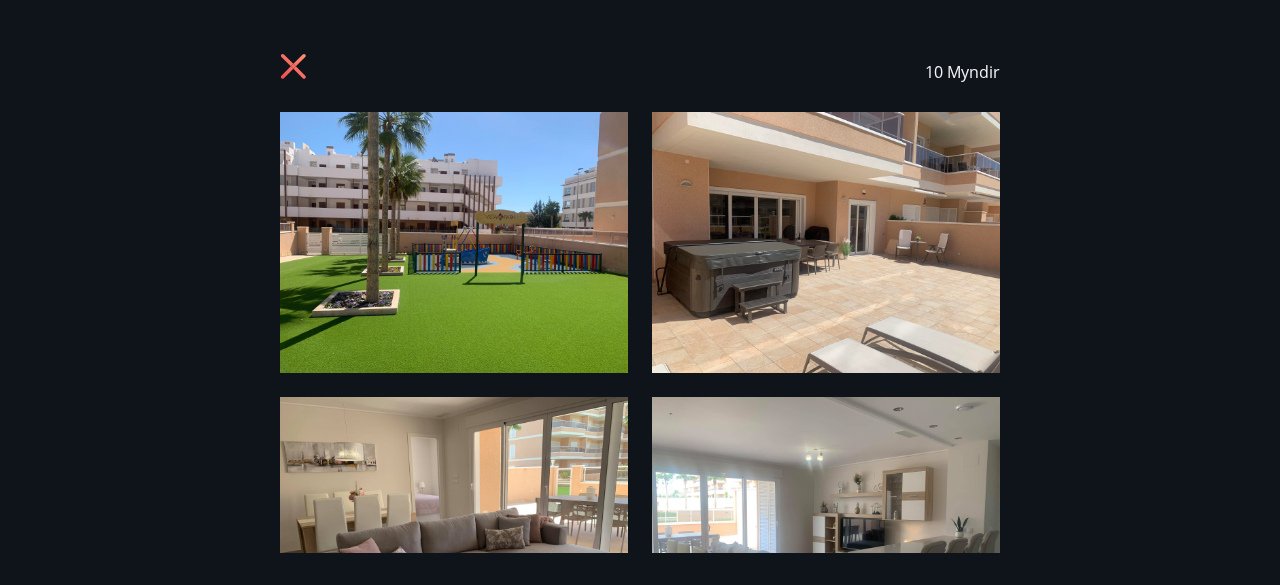 click on "10   Myndir" at bounding box center [640, 72] 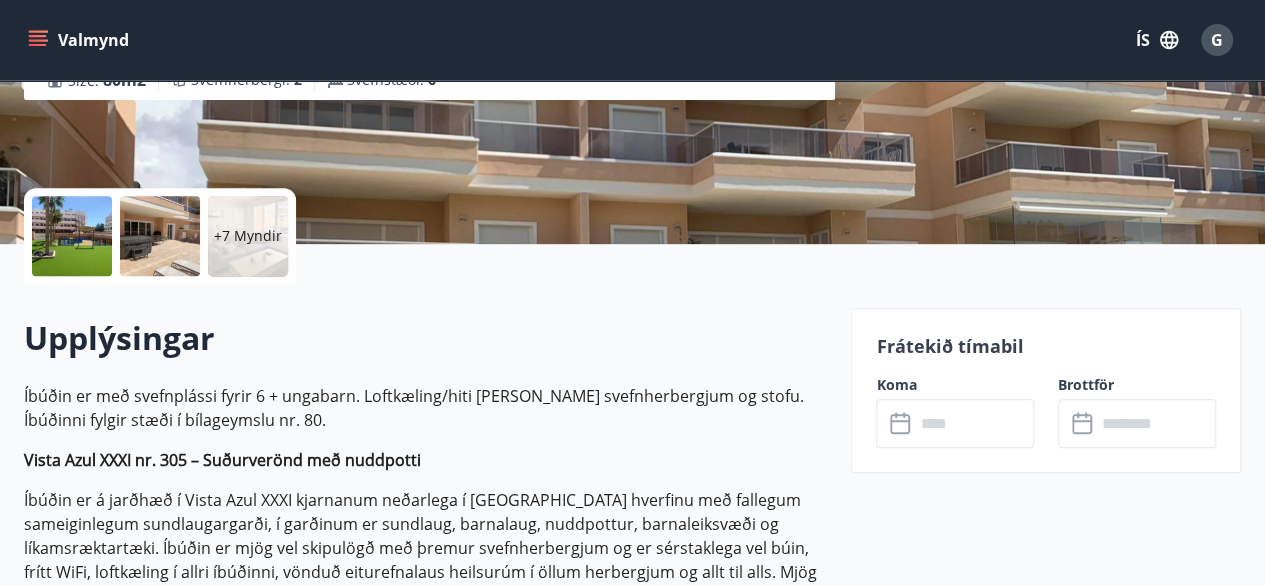 scroll, scrollTop: 358, scrollLeft: 0, axis: vertical 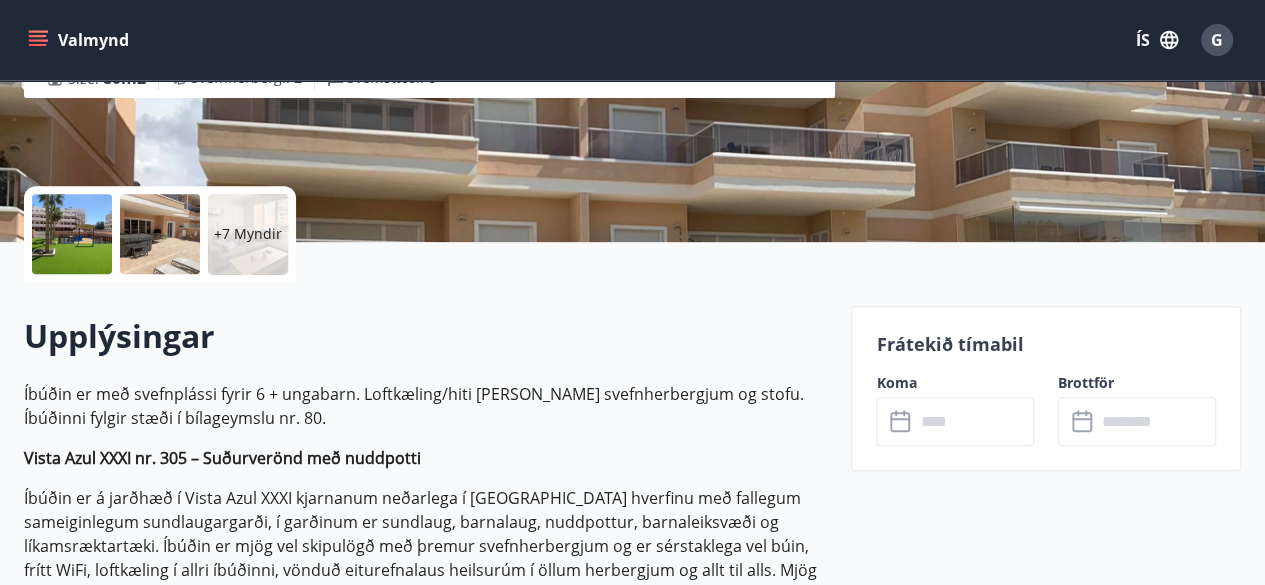 click at bounding box center [974, 421] 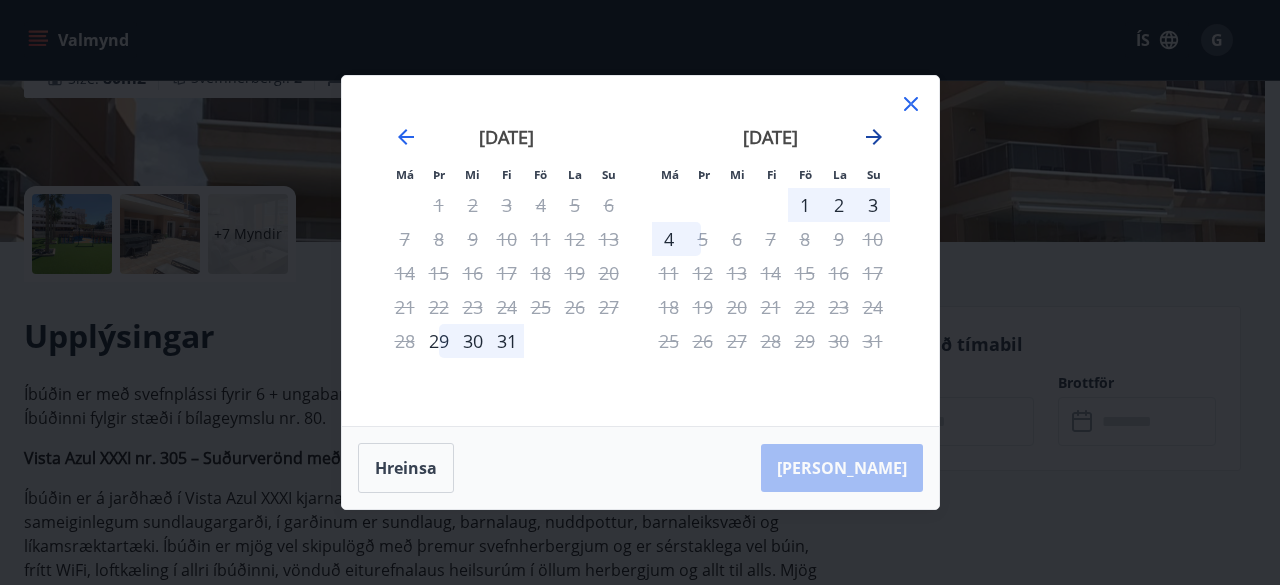 click 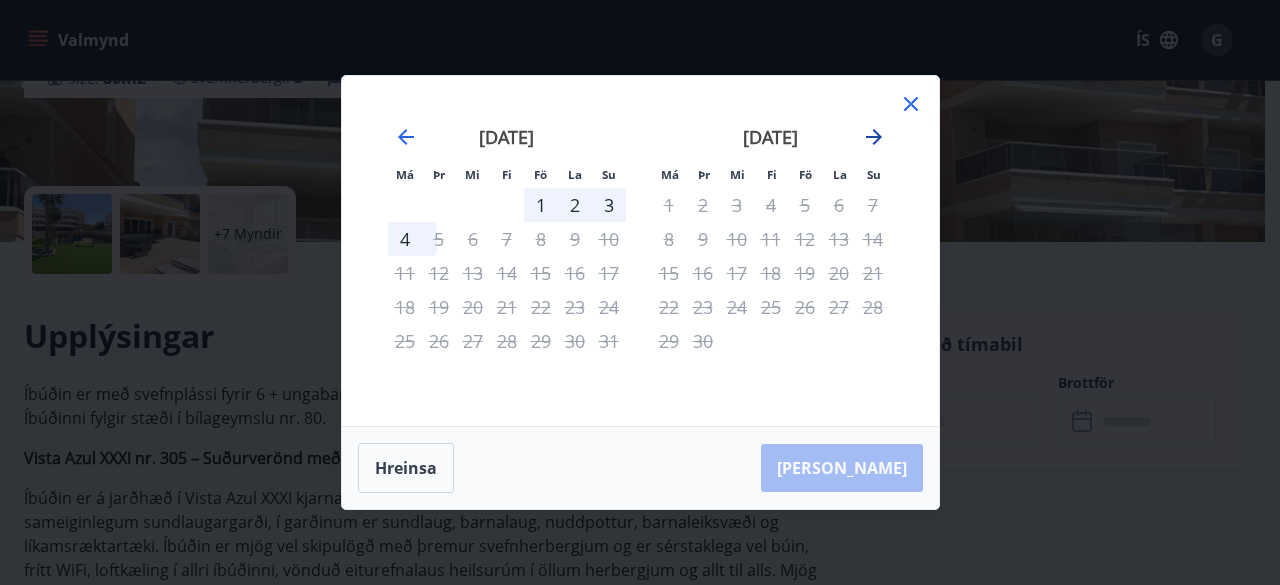 click 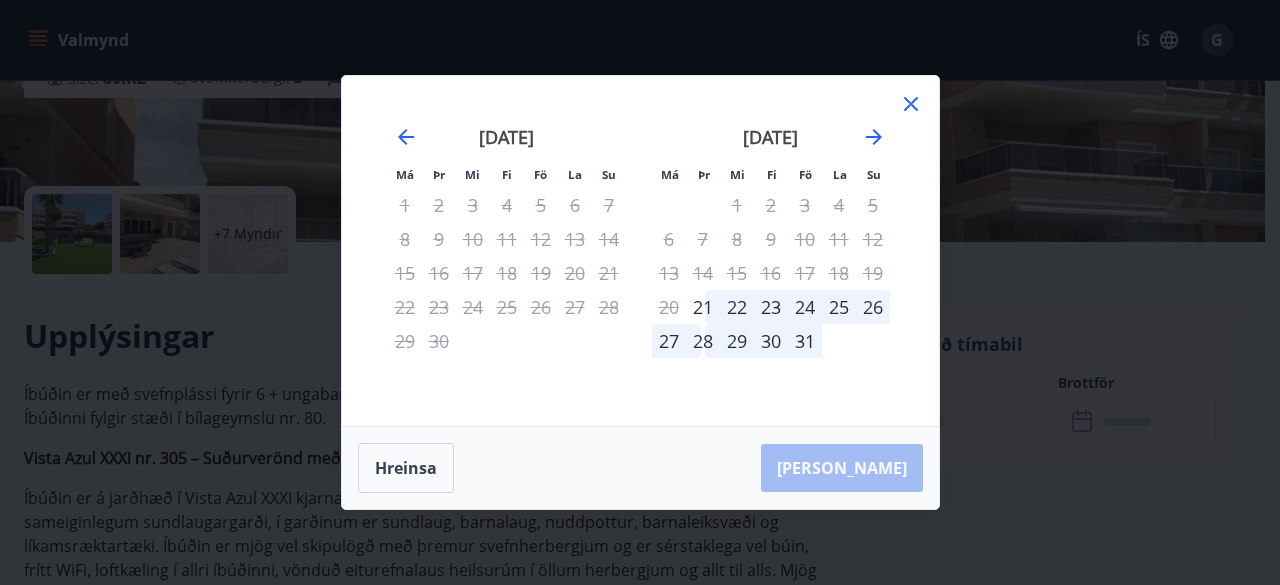 click on "Má Þr Mi Fi Fö La Su Má Þr Mi Fi Fö La Su [DATE] 1 2 3 4 5 6 7 8 9 10 11 12 13 14 15 16 17 18 19 20 21 22 23 24 25 26 27 28 29 30 31 [DATE] 1 2 3 4 5 6 7 8 9 10 11 12 13 14 15 16 17 18 19 20 21 22 23 24 25 26 27 28 29 [DATE] 1 2 3 4 5 6 7 8 9 10 11 12 13 14 15 16 17 18 19 20 21 22 23 24 25 26 27 28 29 30 31 [DATE] 1 2 3 4 5 6 7 8 9 10 11 12 13 14 15 16 17 18 19 20 21 22 23 24 25 26 27 28 29 30 [PERSON_NAME]" at bounding box center (640, 292) 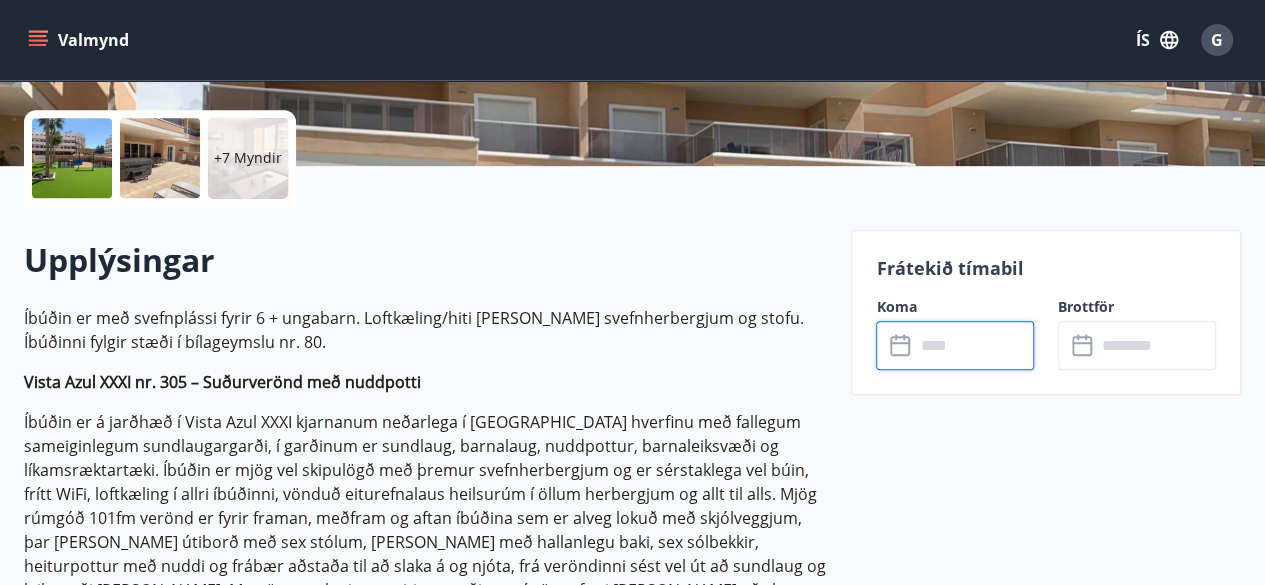 scroll, scrollTop: 0, scrollLeft: 0, axis: both 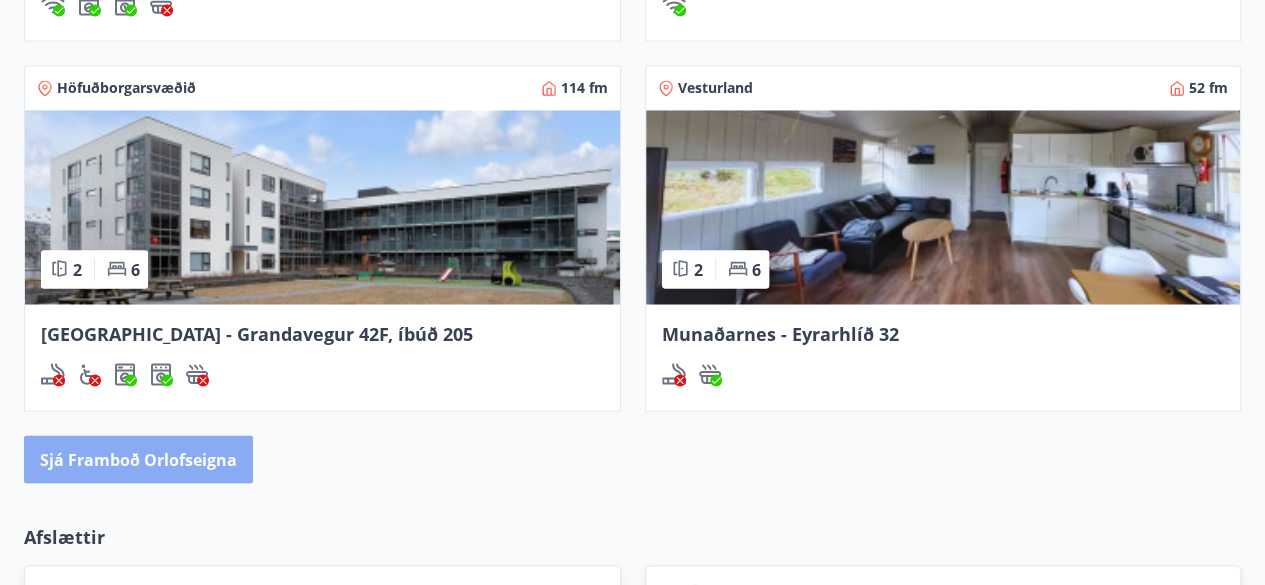 click on "Sjá framboð orlofseigna" at bounding box center [138, 459] 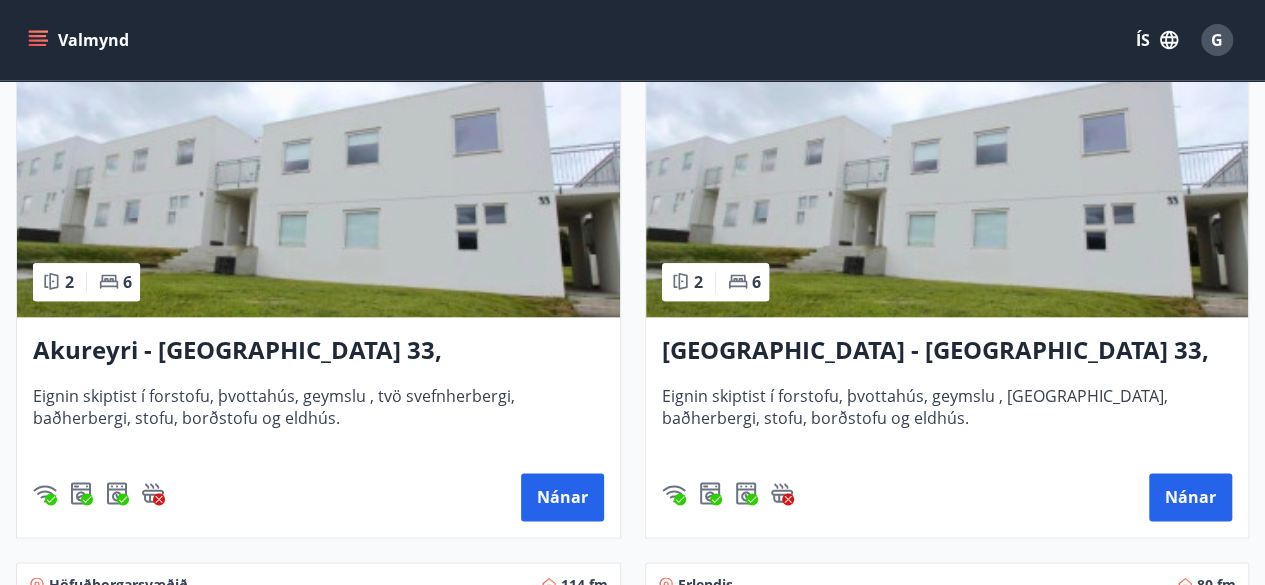scroll, scrollTop: 965, scrollLeft: 0, axis: vertical 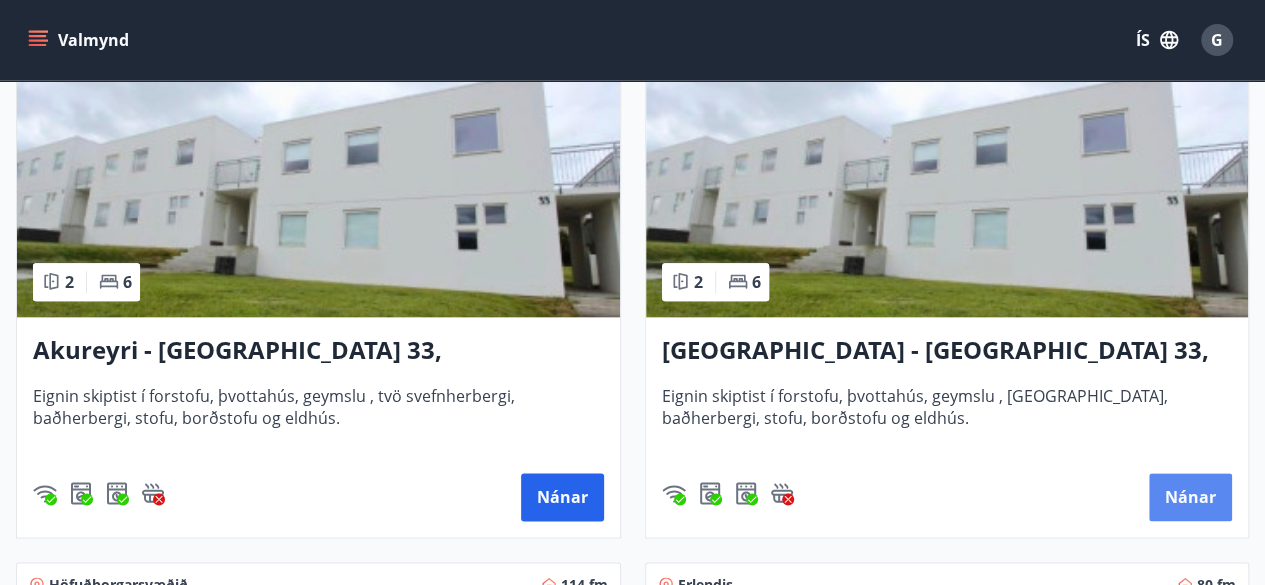 click on "Nánar" at bounding box center (1190, 497) 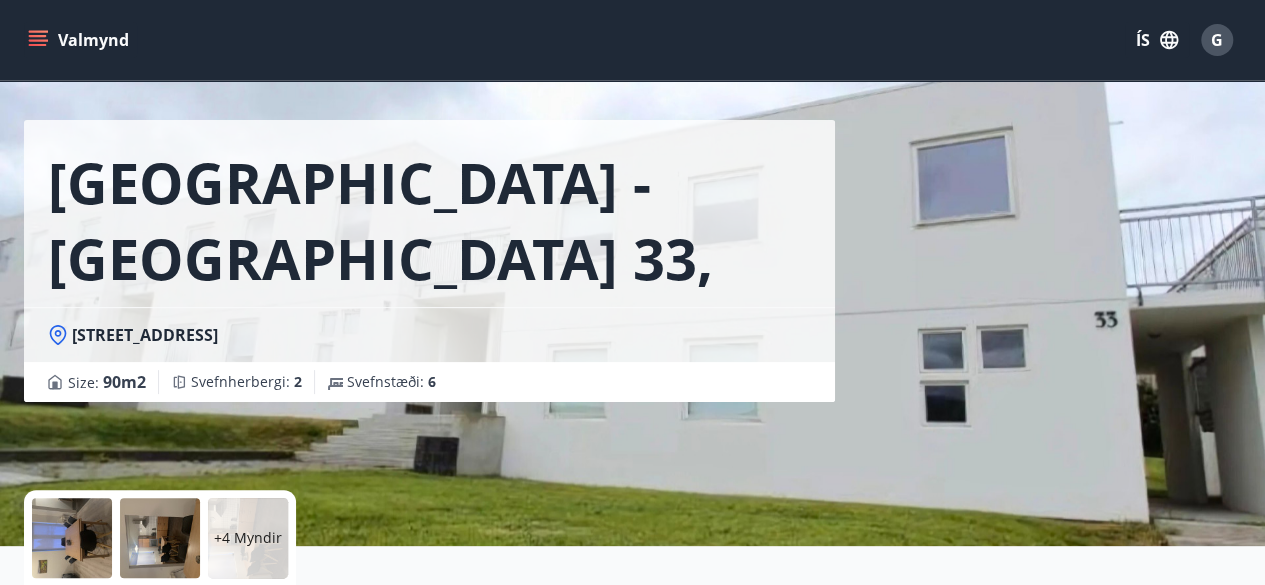 scroll, scrollTop: 0, scrollLeft: 0, axis: both 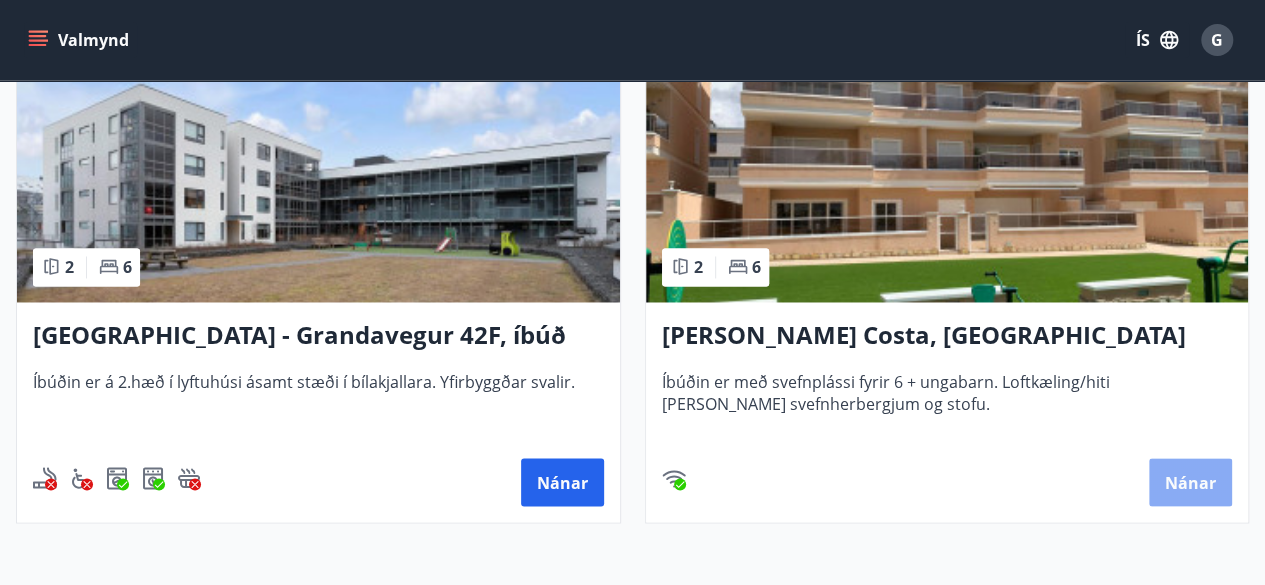click on "Nánar" at bounding box center (1190, 482) 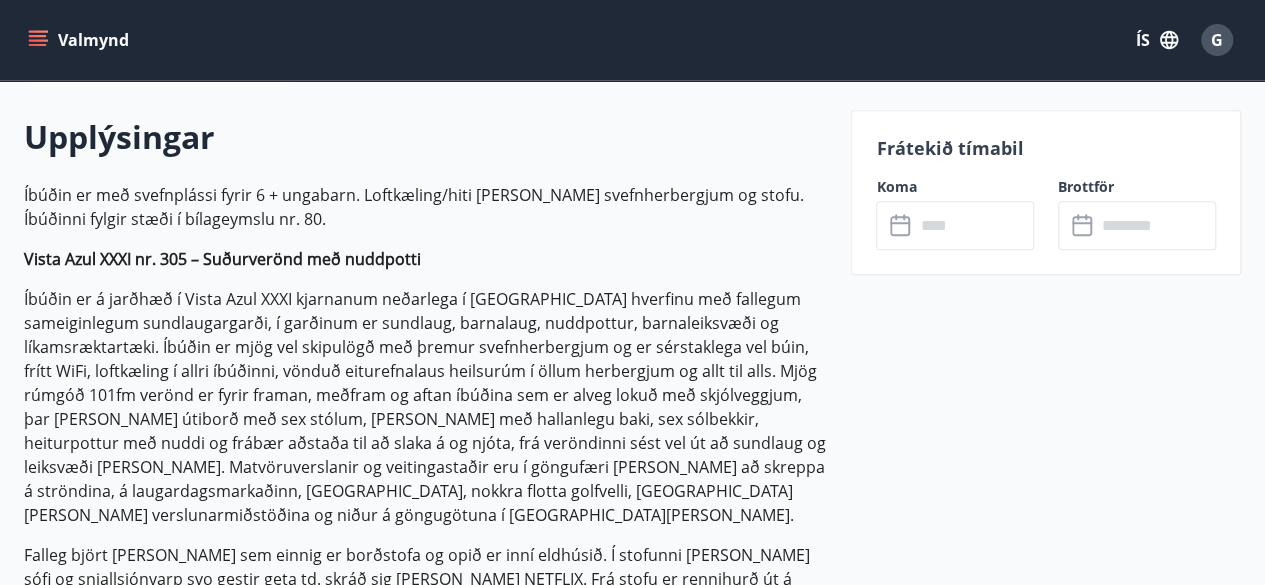 scroll, scrollTop: 0, scrollLeft: 0, axis: both 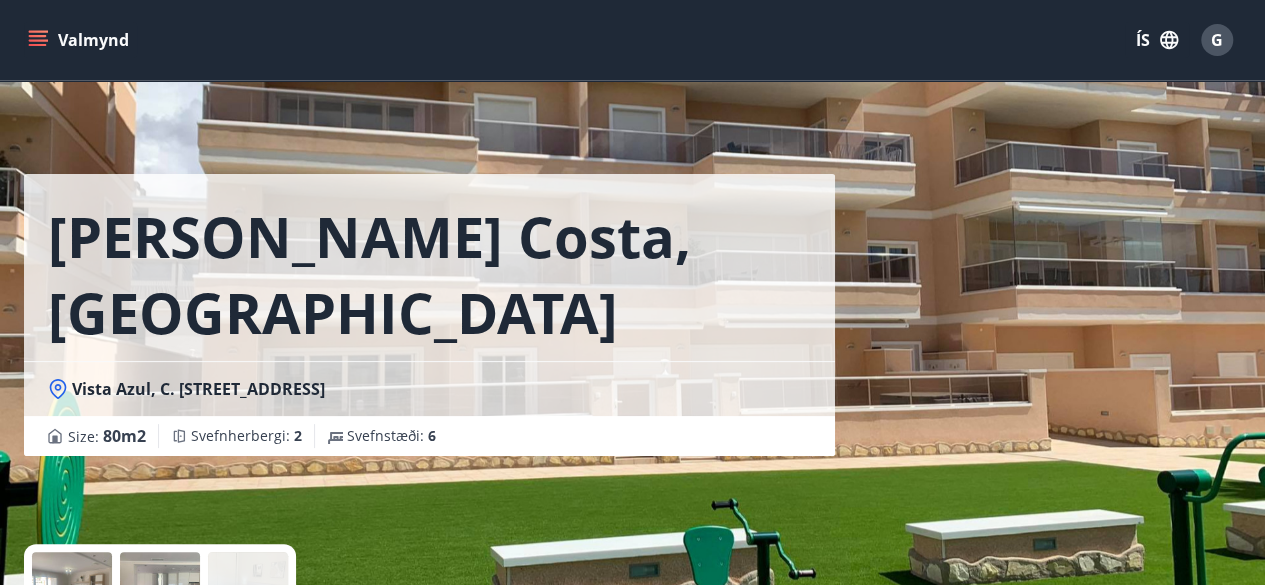 click on "[PERSON_NAME] Costa, [GEOGRAPHIC_DATA], [PERSON_NAME], 10, 03189 [GEOGRAPHIC_DATA], [GEOGRAPHIC_DATA], [GEOGRAPHIC_DATA] Size : 80 m2 [GEOGRAPHIC_DATA] : 2 Svefnstæði : 6" at bounding box center [632, 300] 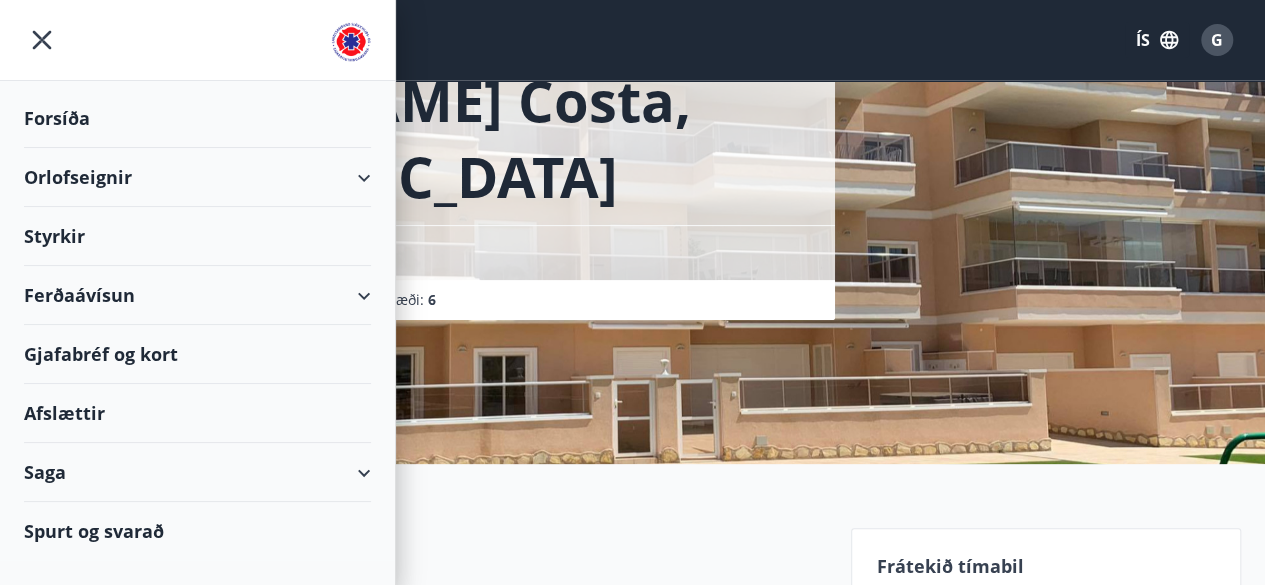 scroll, scrollTop: 0, scrollLeft: 0, axis: both 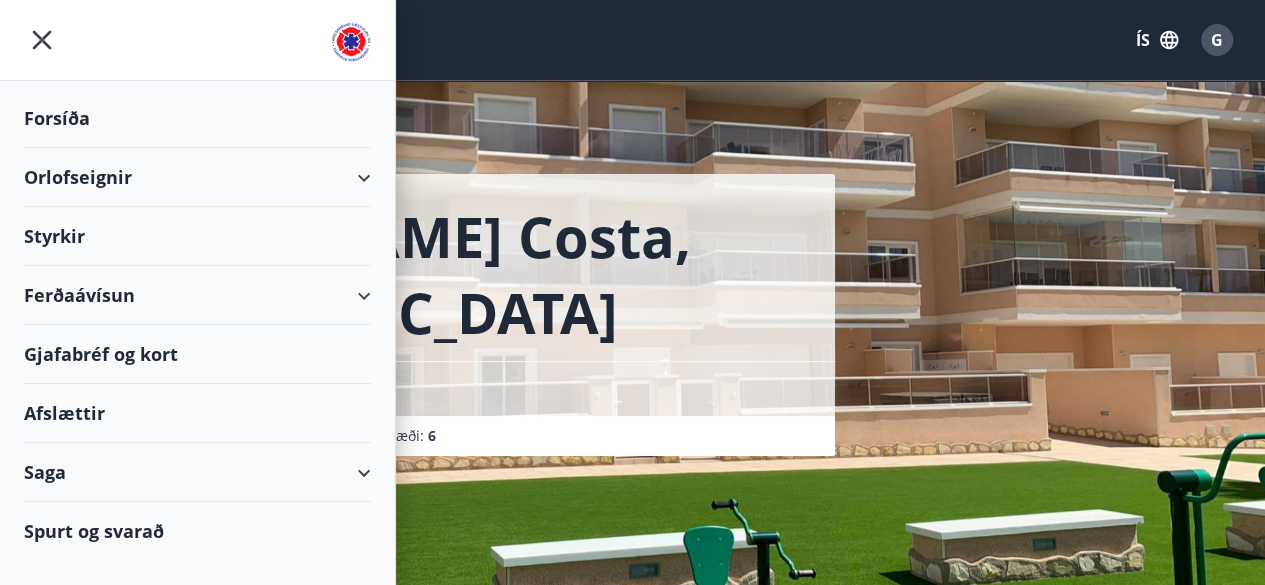 click on "Spurt og svarað" at bounding box center (197, 531) 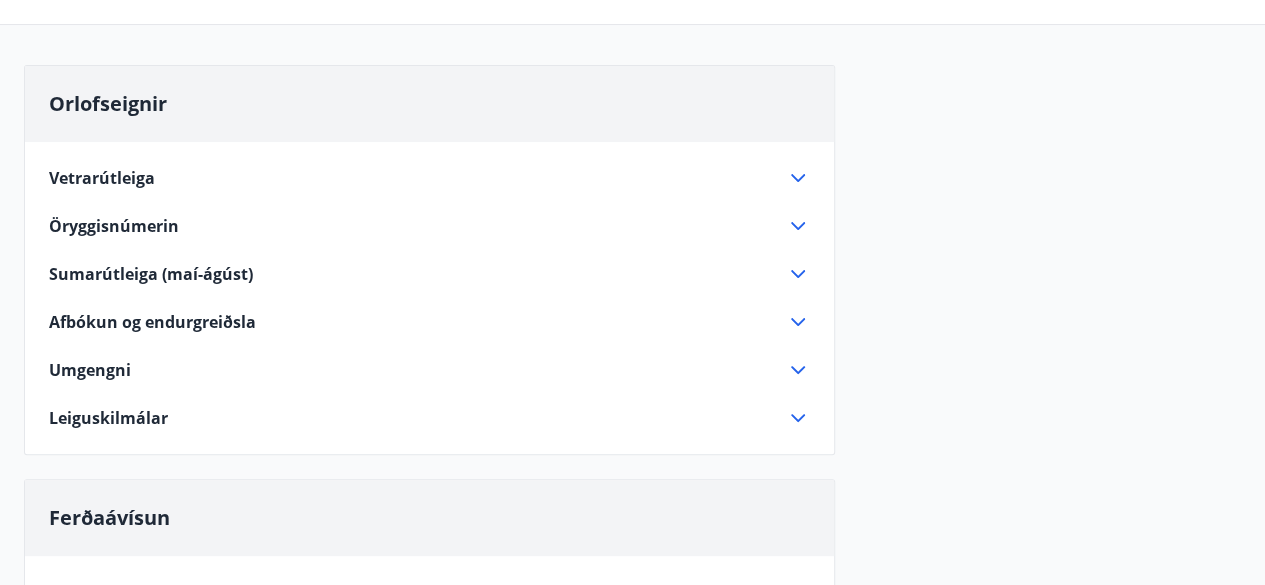 scroll, scrollTop: 140, scrollLeft: 0, axis: vertical 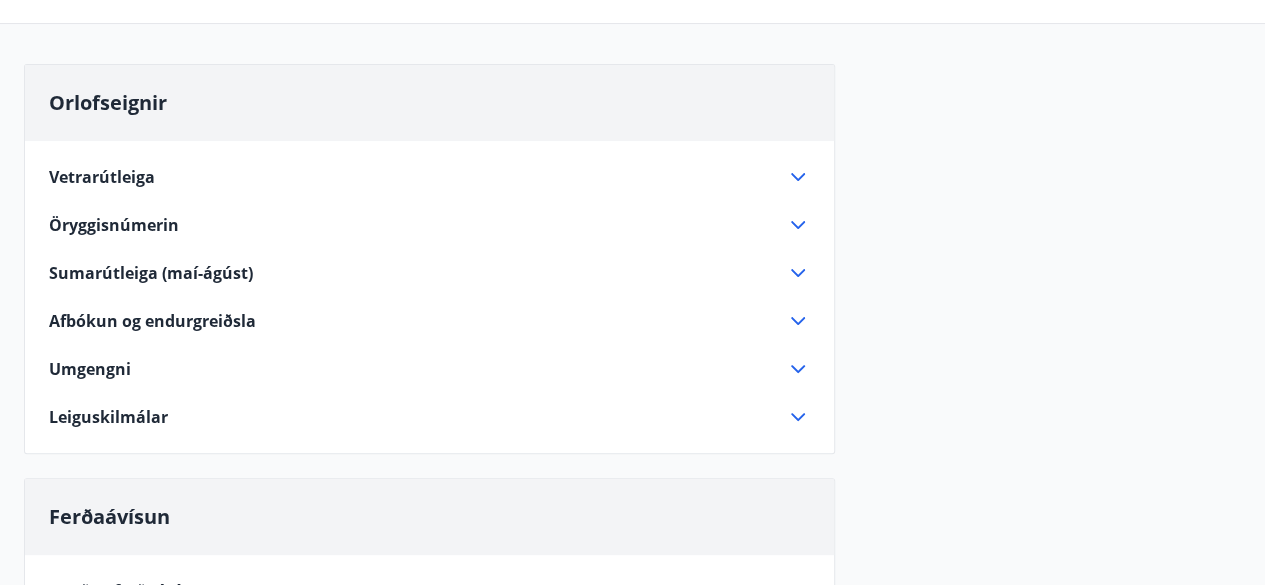 click on "Leiguskilmálar" at bounding box center [417, 417] 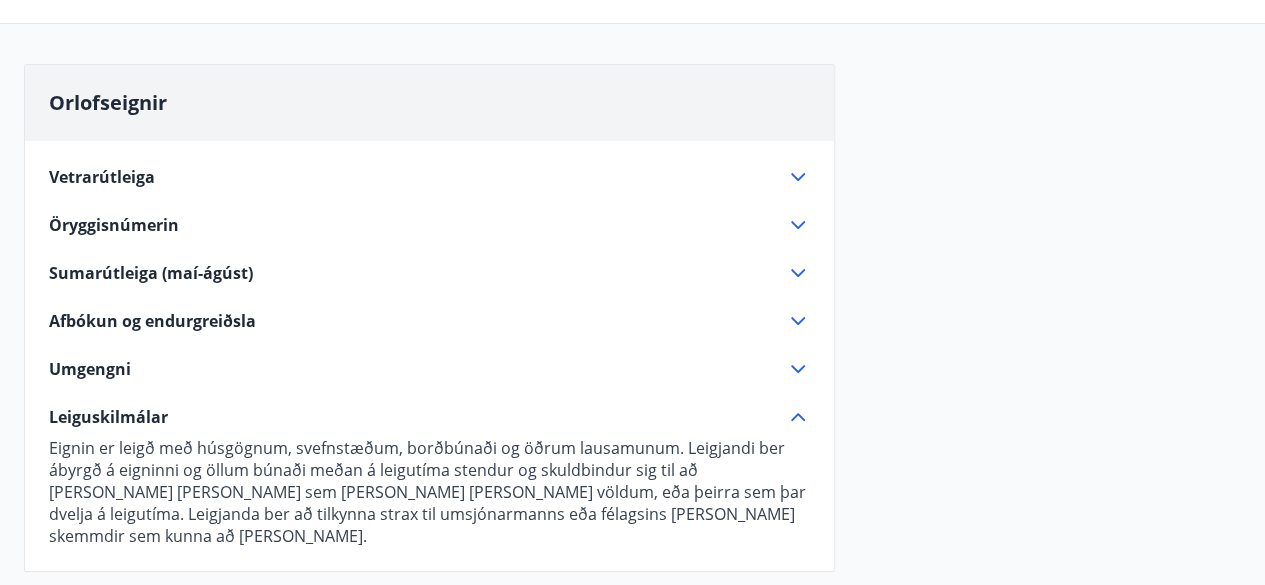 click on "Leiguskilmálar" at bounding box center (417, 417) 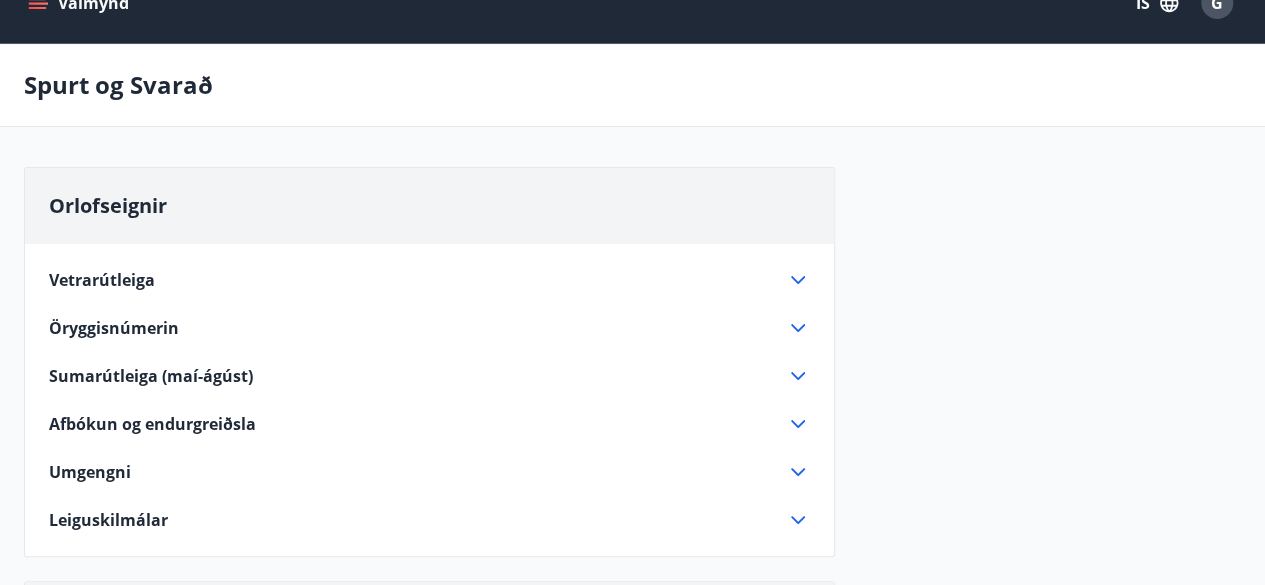 scroll, scrollTop: 0, scrollLeft: 0, axis: both 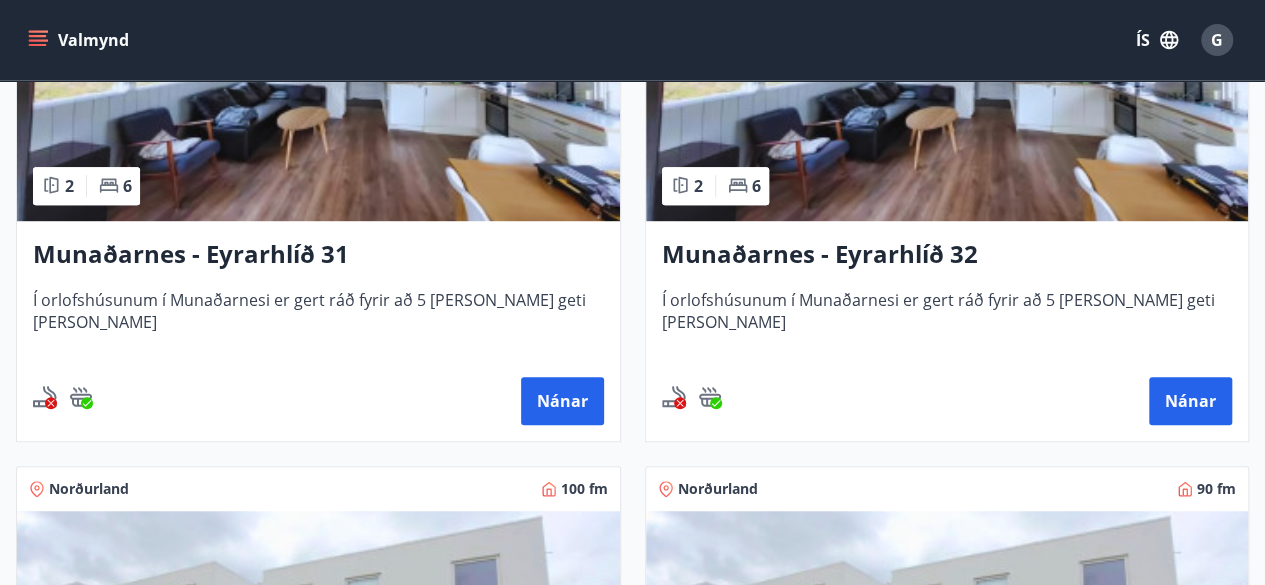 drag, startPoint x: 185, startPoint y: 4, endPoint x: 368, endPoint y: 370, distance: 409.20044 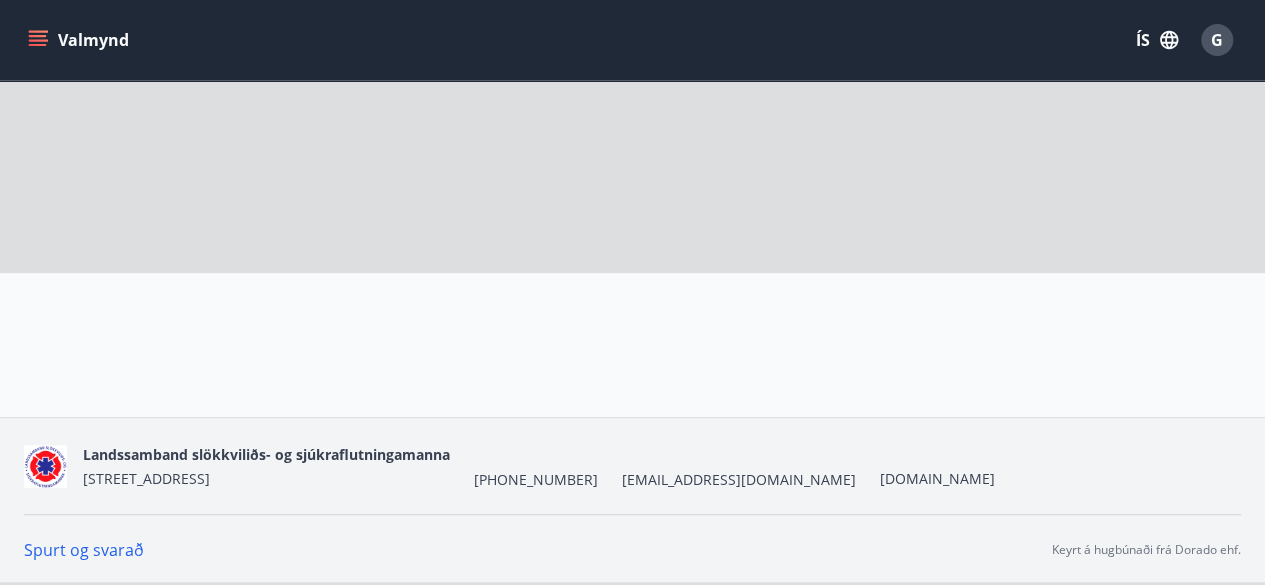 scroll, scrollTop: 0, scrollLeft: 0, axis: both 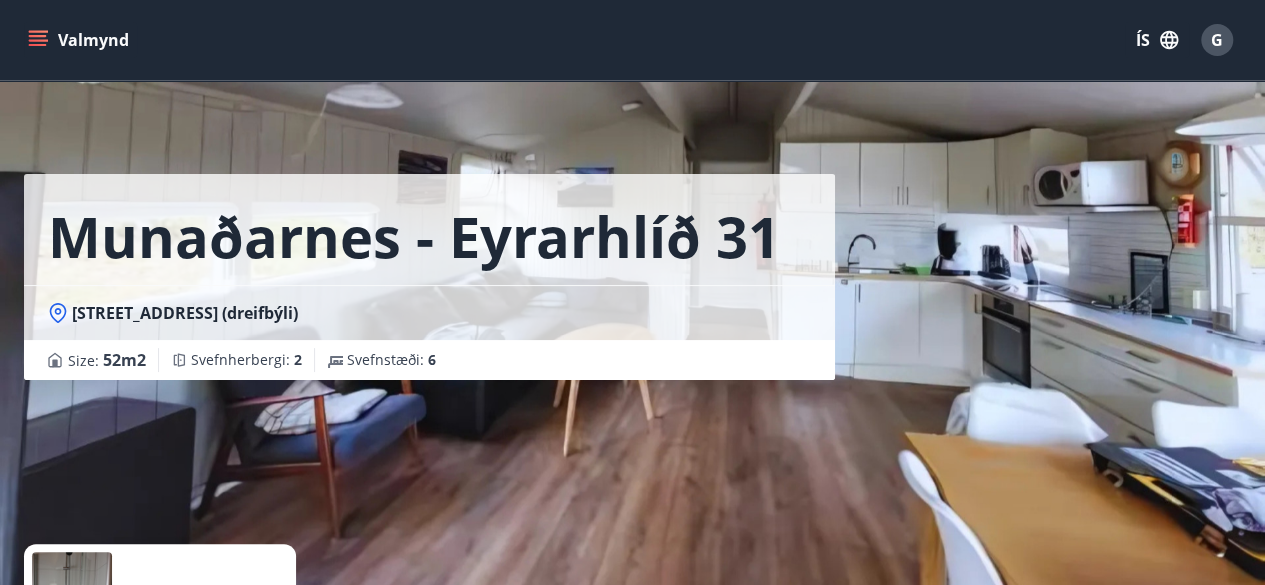 click on "Valmynd" at bounding box center [80, 40] 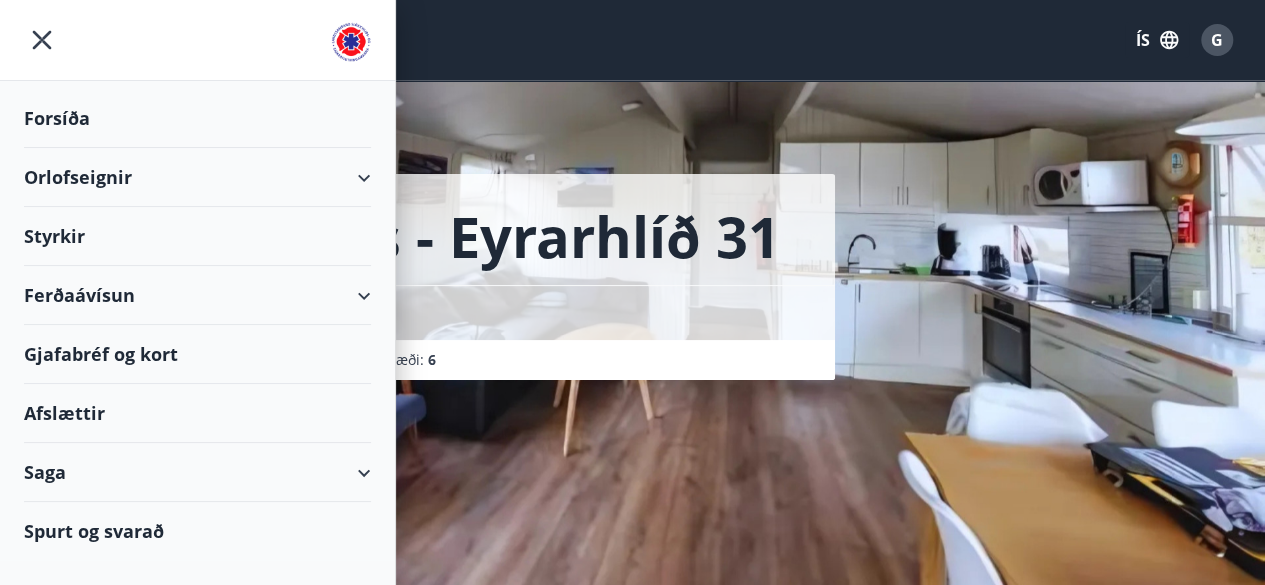 click on "Afslættir" at bounding box center [197, 413] 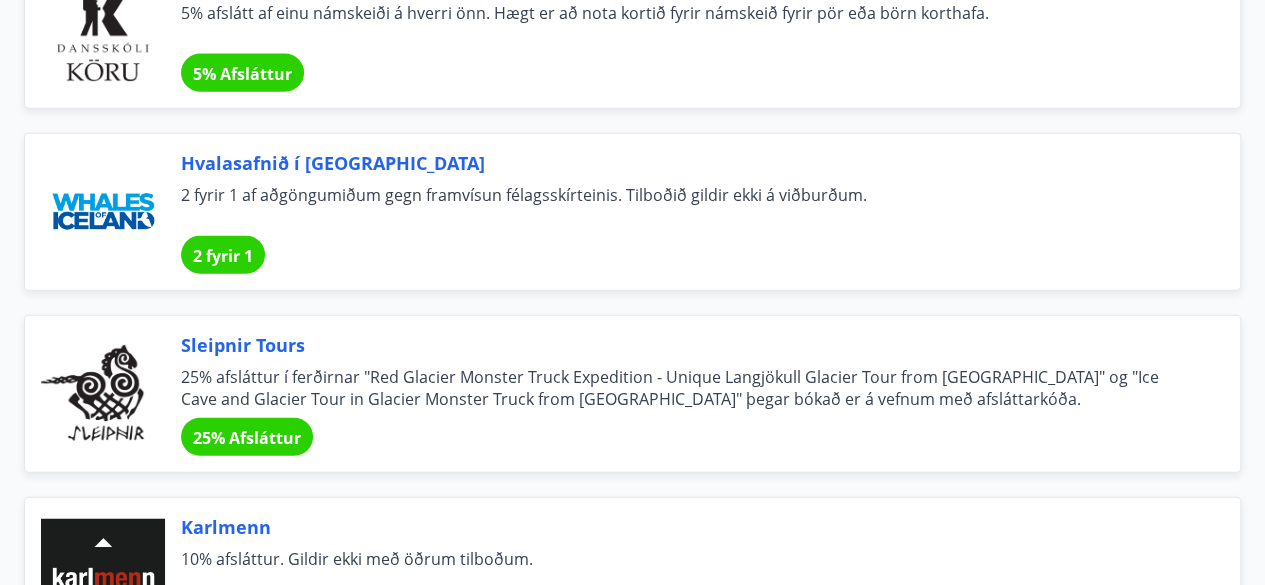 scroll, scrollTop: 9896, scrollLeft: 0, axis: vertical 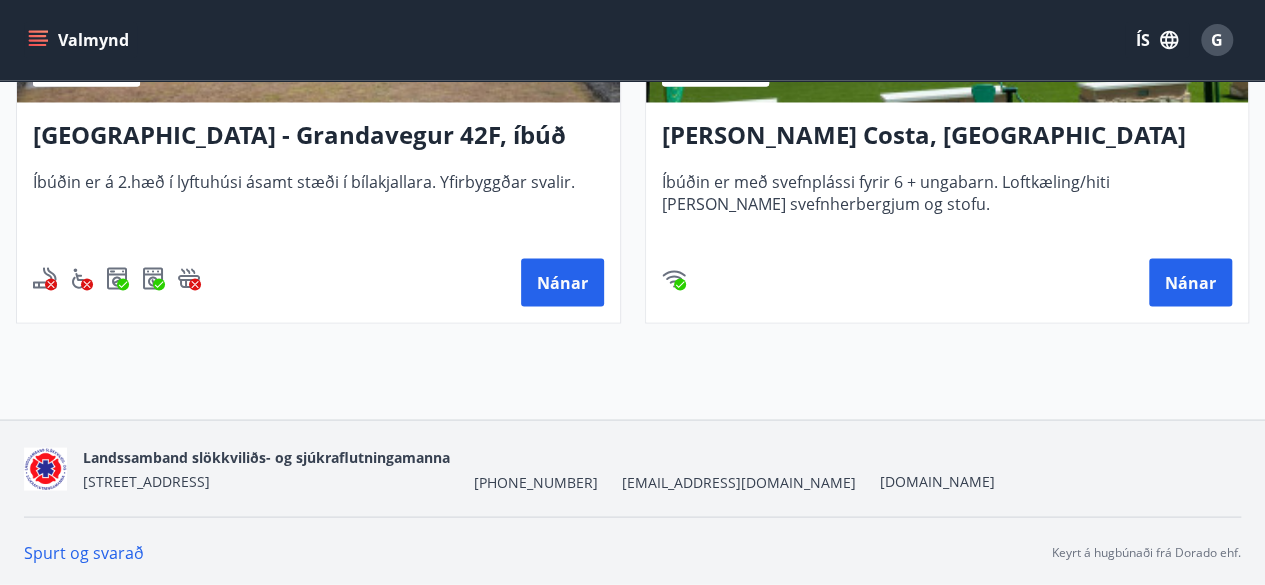 click on "Spurt og svarað [PERSON_NAME] á hugbúnaði frá Dorado ehf." at bounding box center [632, 551] 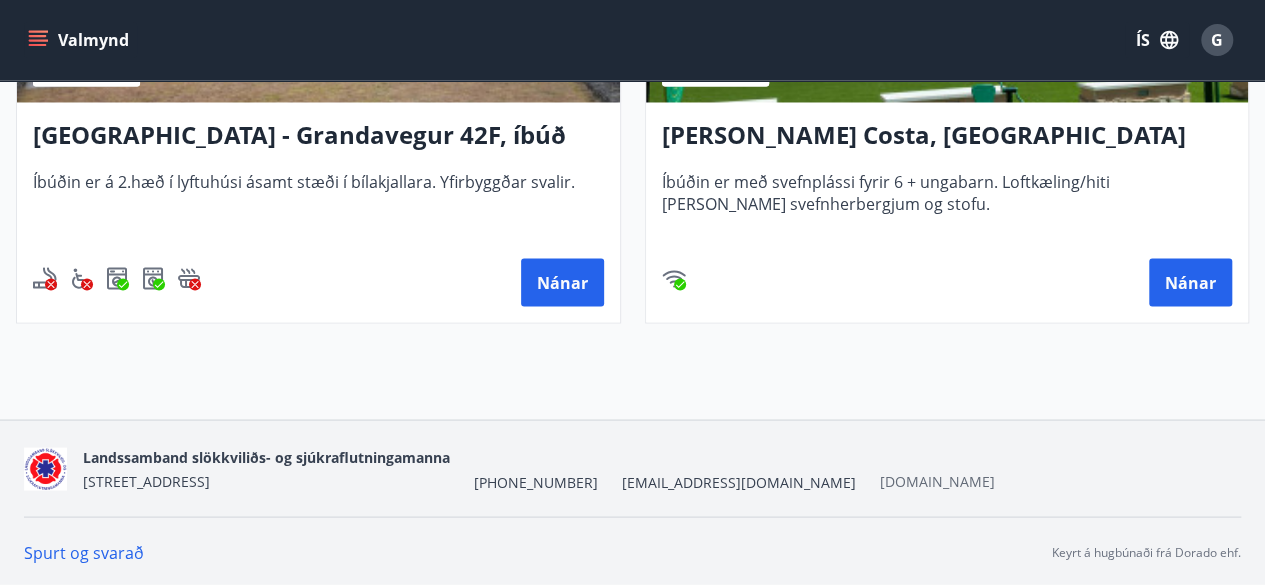 click on "[DOMAIN_NAME]" at bounding box center (937, 480) 